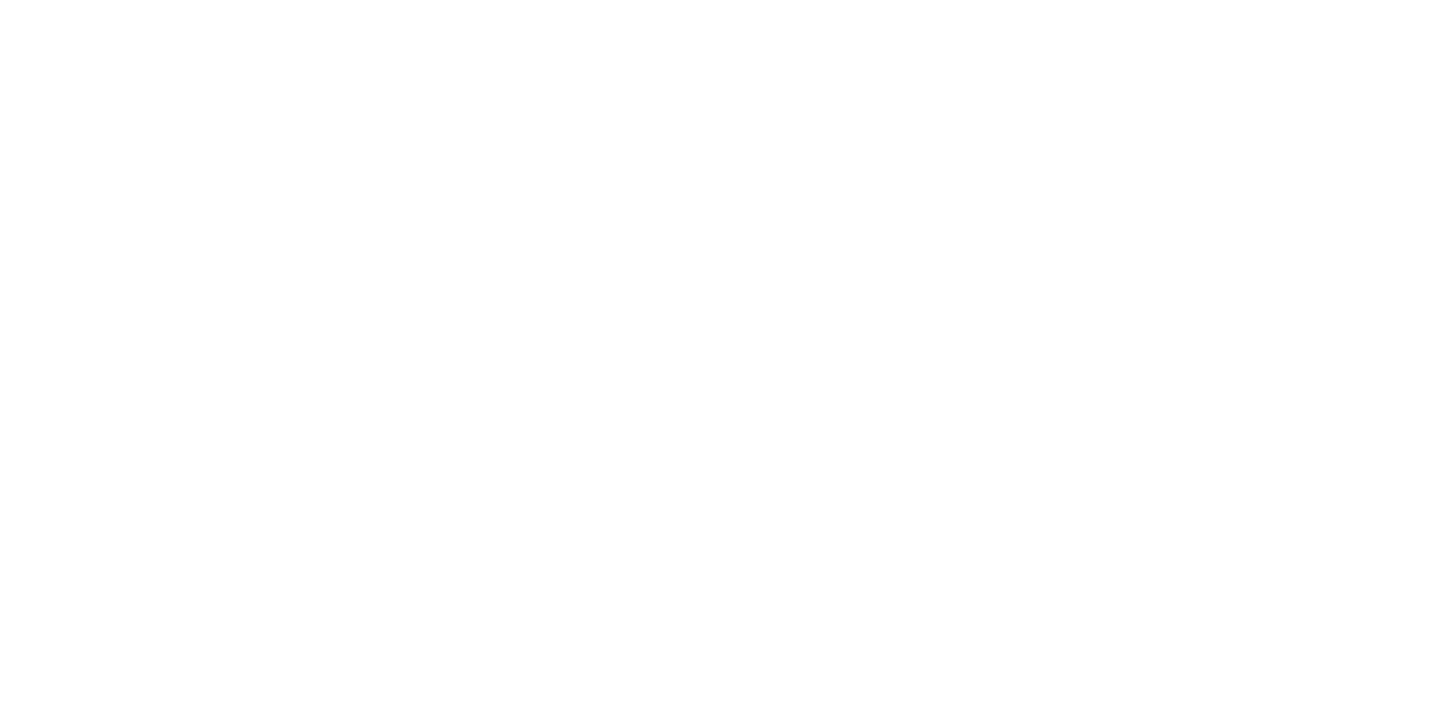 scroll, scrollTop: 0, scrollLeft: 0, axis: both 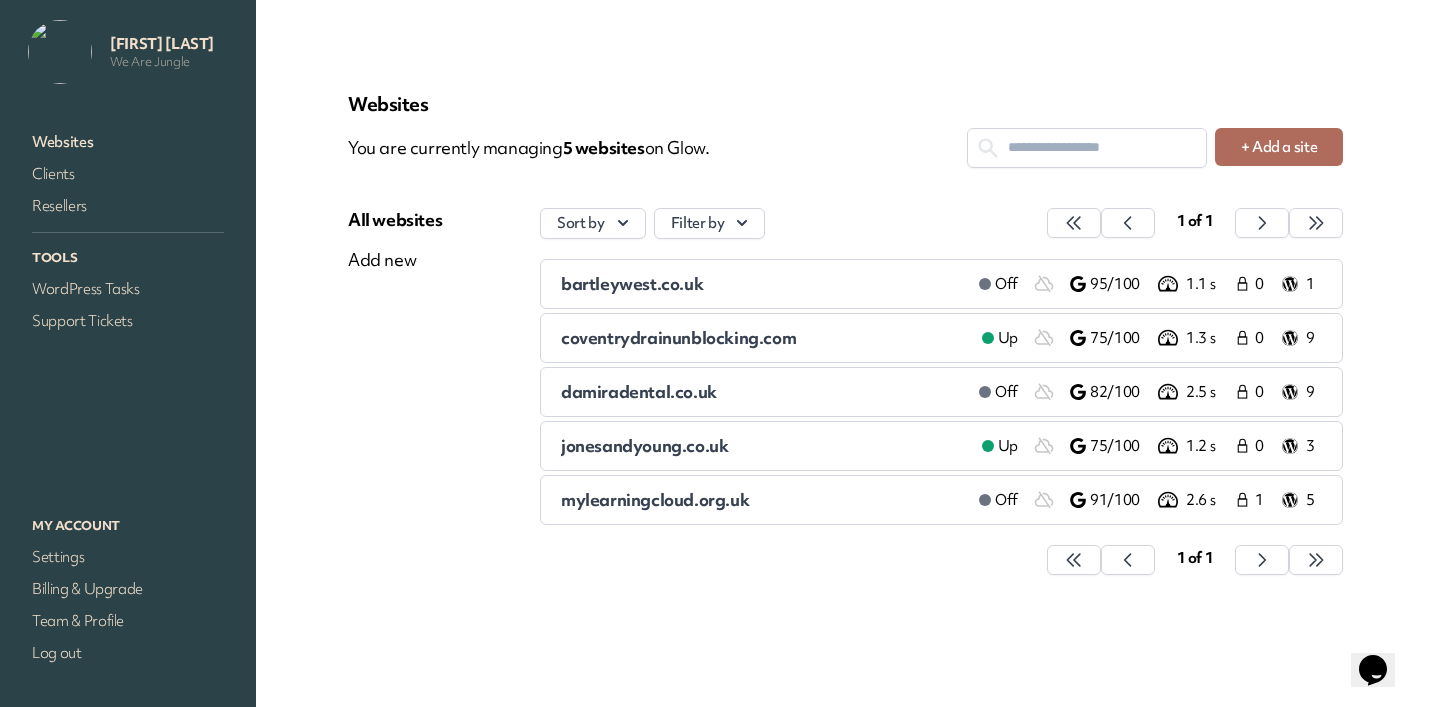 click on "damiradental.co.uk" at bounding box center (639, 391) 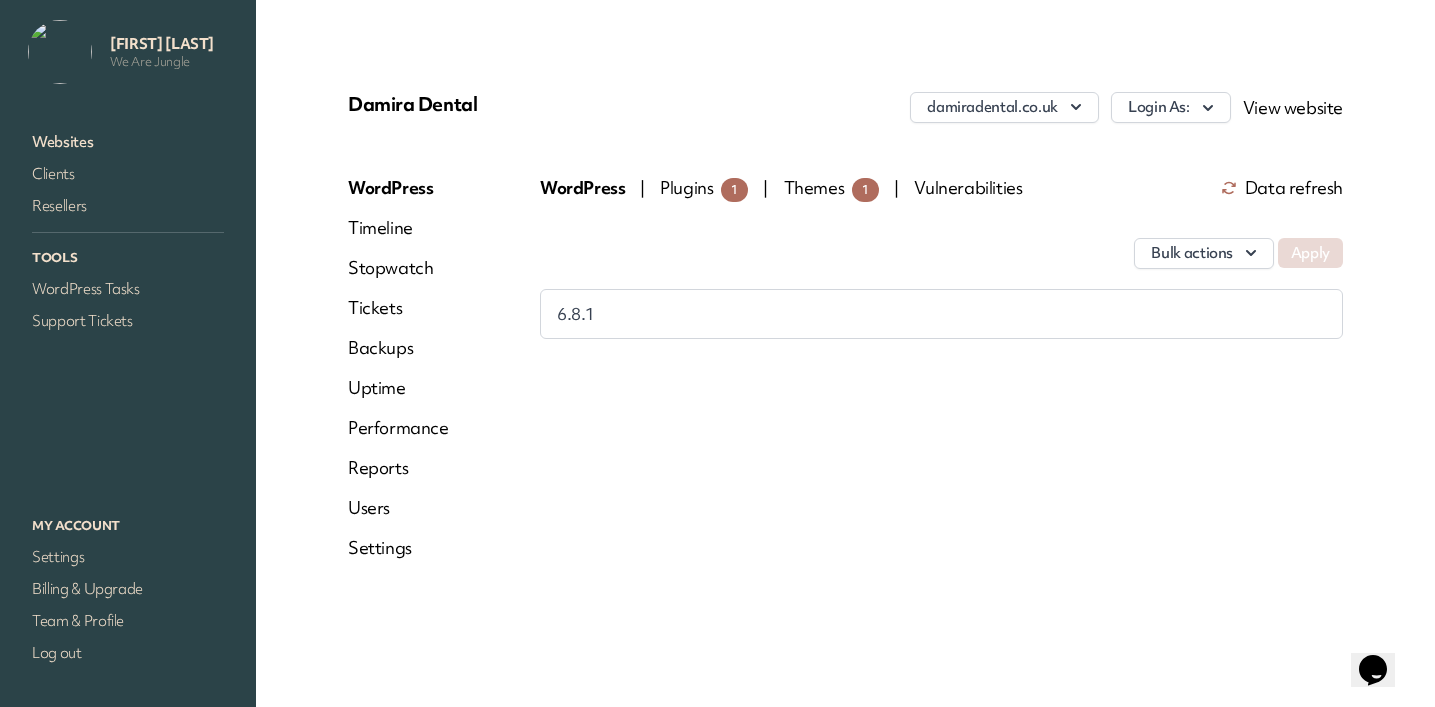 click on "Timeline" at bounding box center (398, 228) 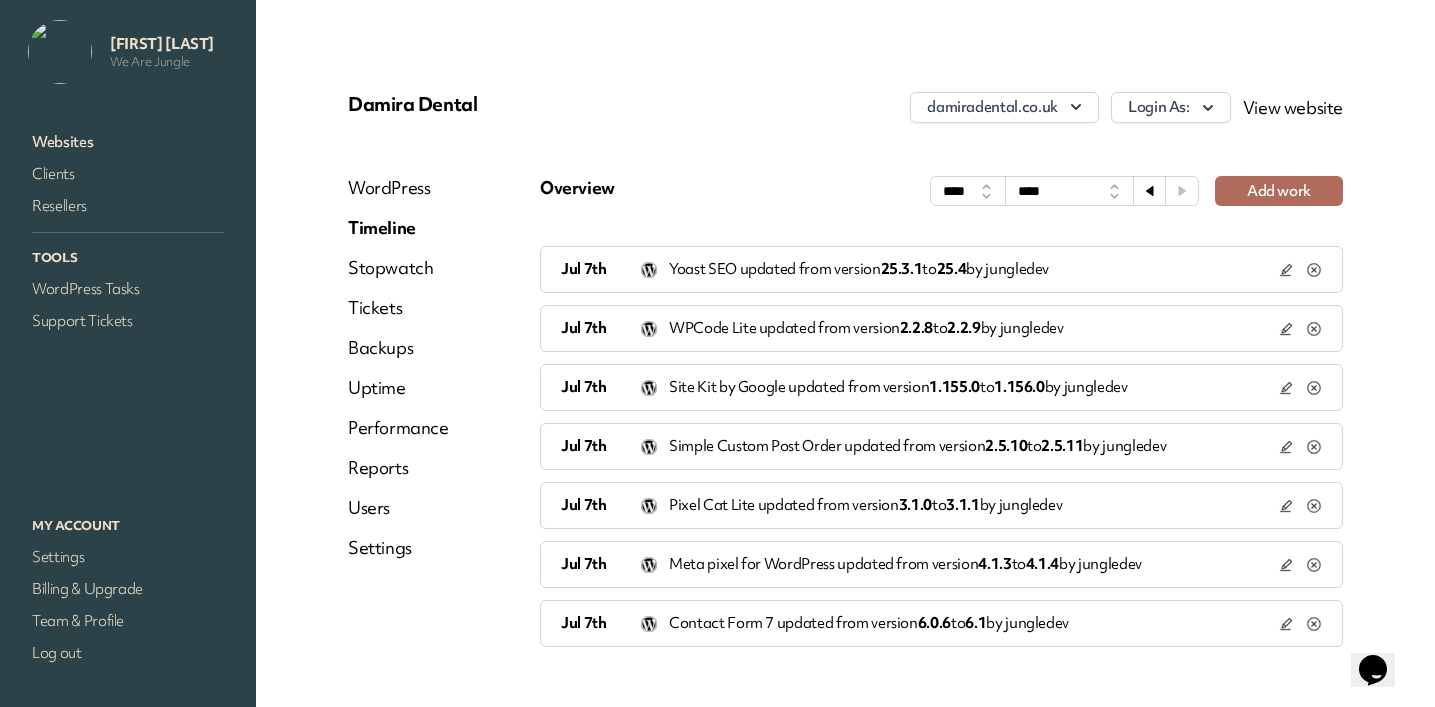 click on "Add work" at bounding box center (1279, 191) 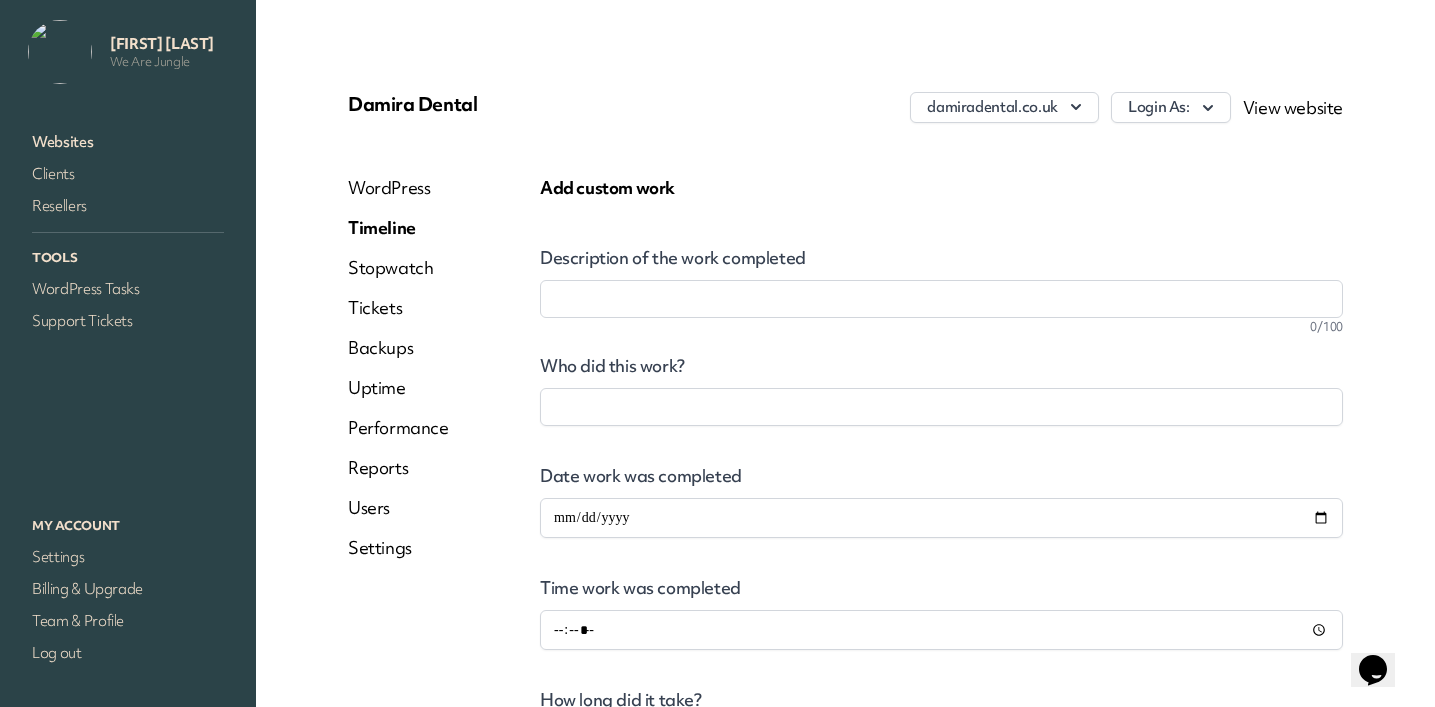 click on "Description of the work completed" at bounding box center [941, 299] 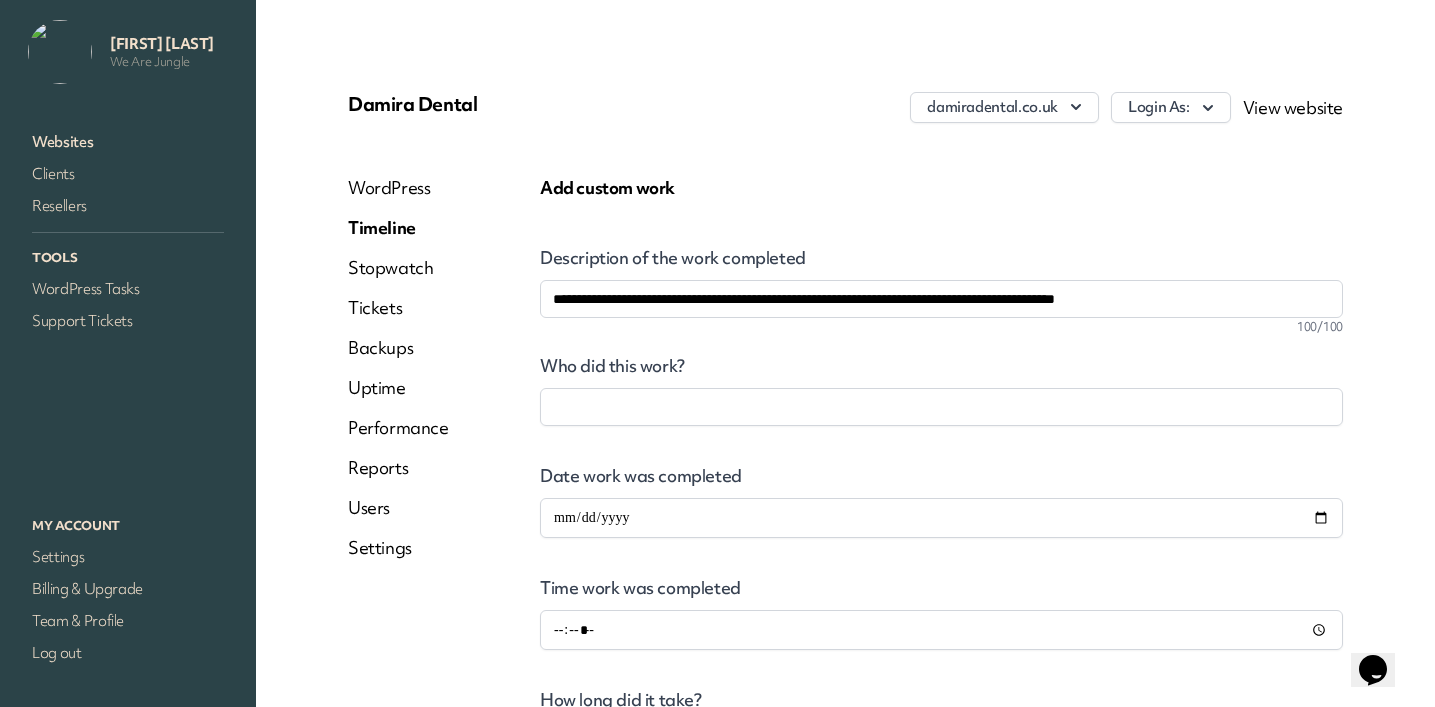 type on "**********" 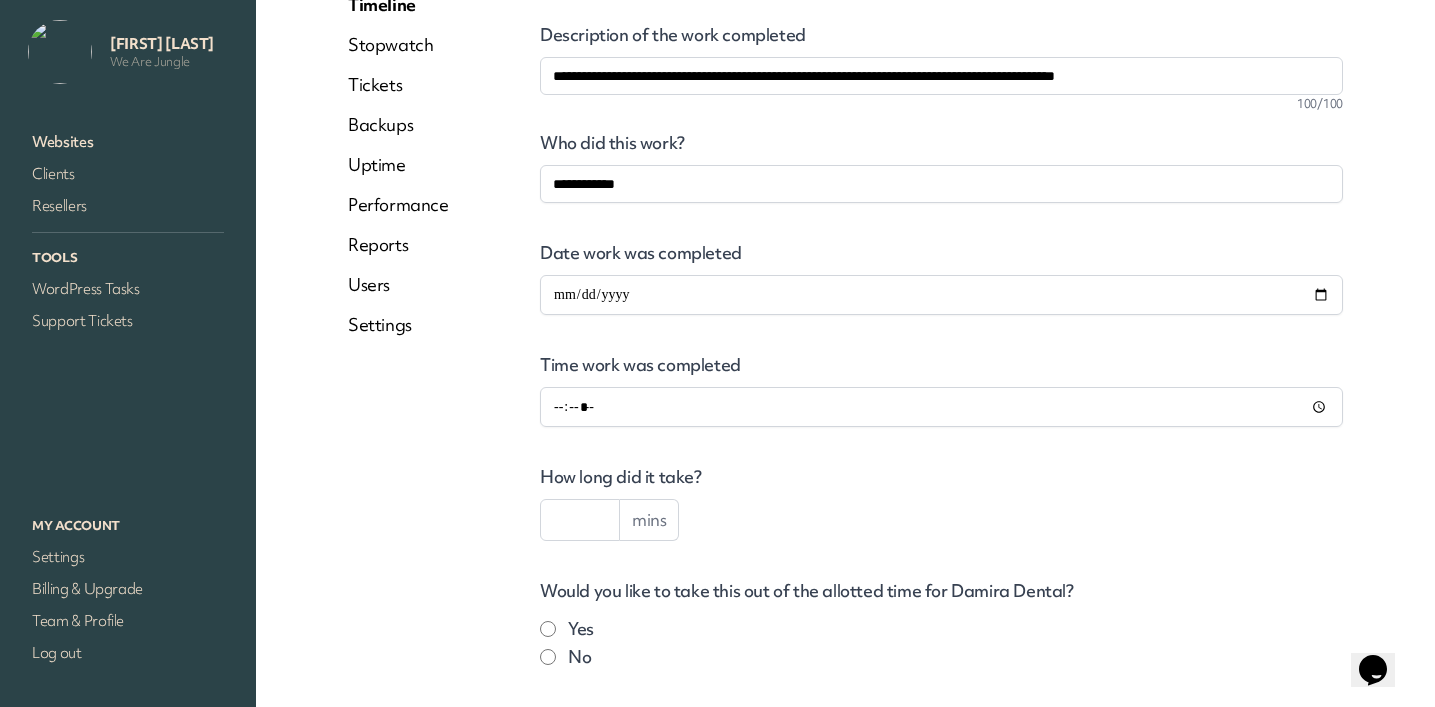 scroll, scrollTop: 226, scrollLeft: 0, axis: vertical 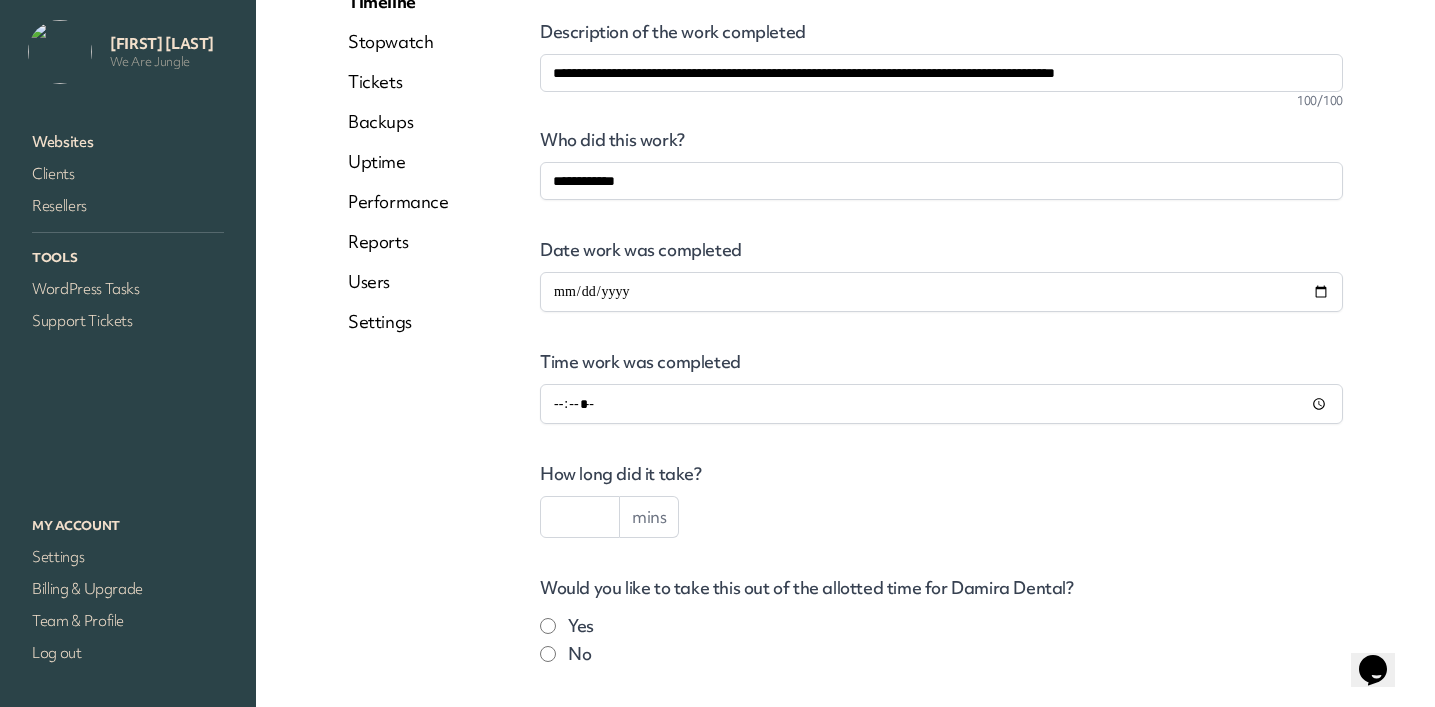 click at bounding box center [580, 517] 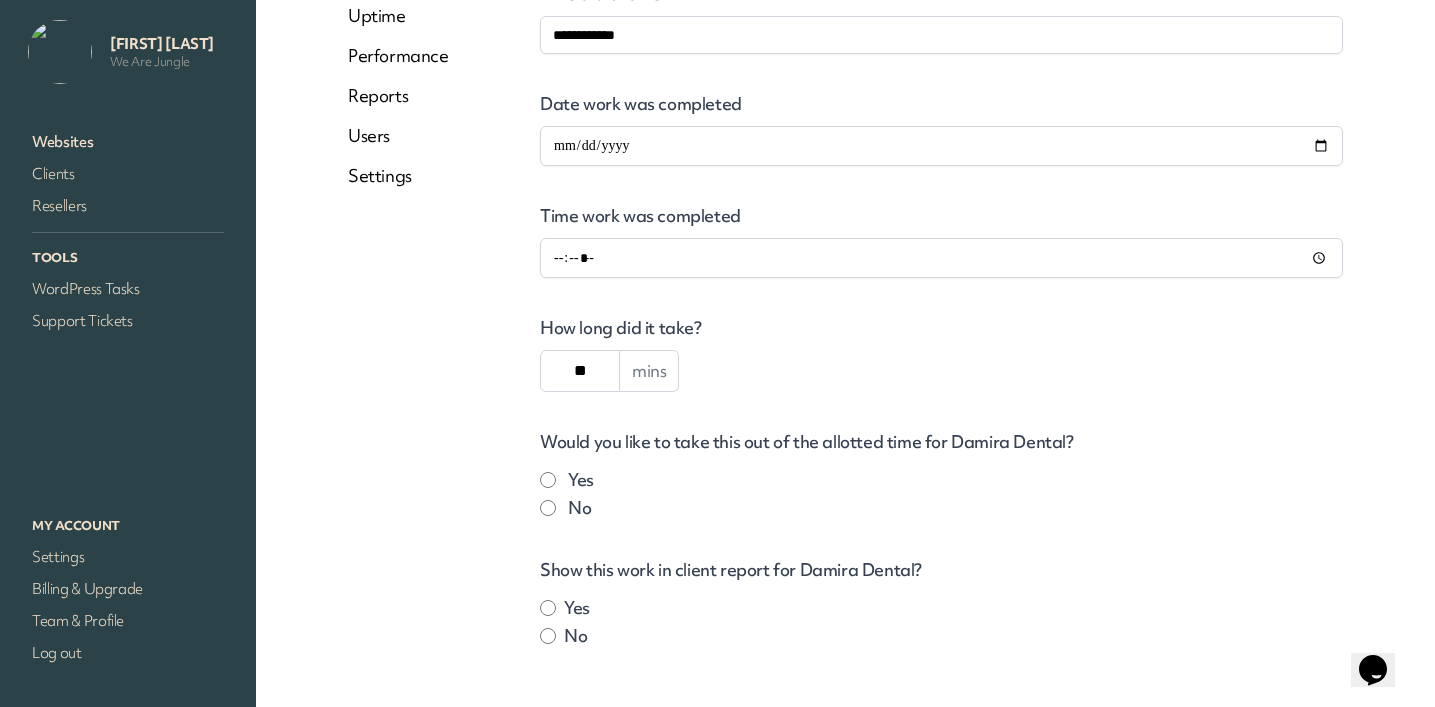 scroll, scrollTop: 412, scrollLeft: 0, axis: vertical 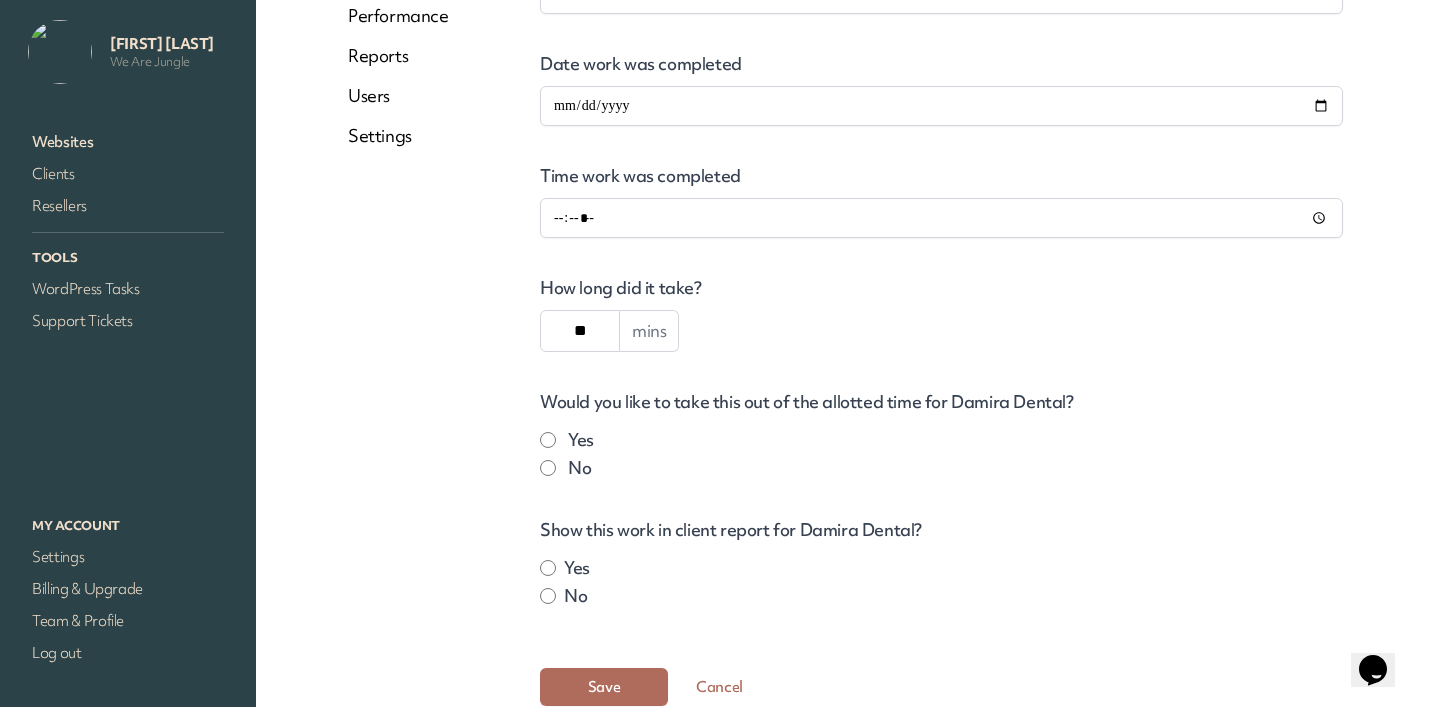 type on "**" 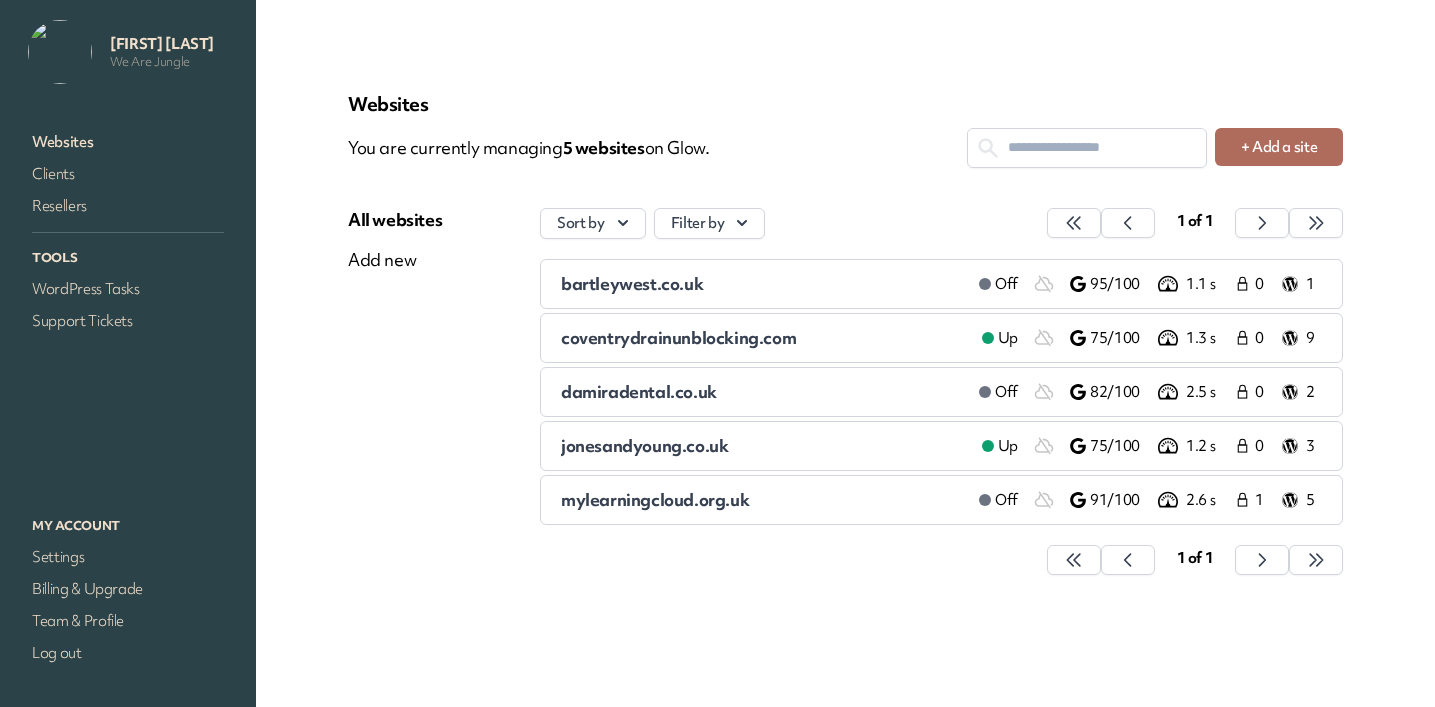 scroll, scrollTop: 0, scrollLeft: 0, axis: both 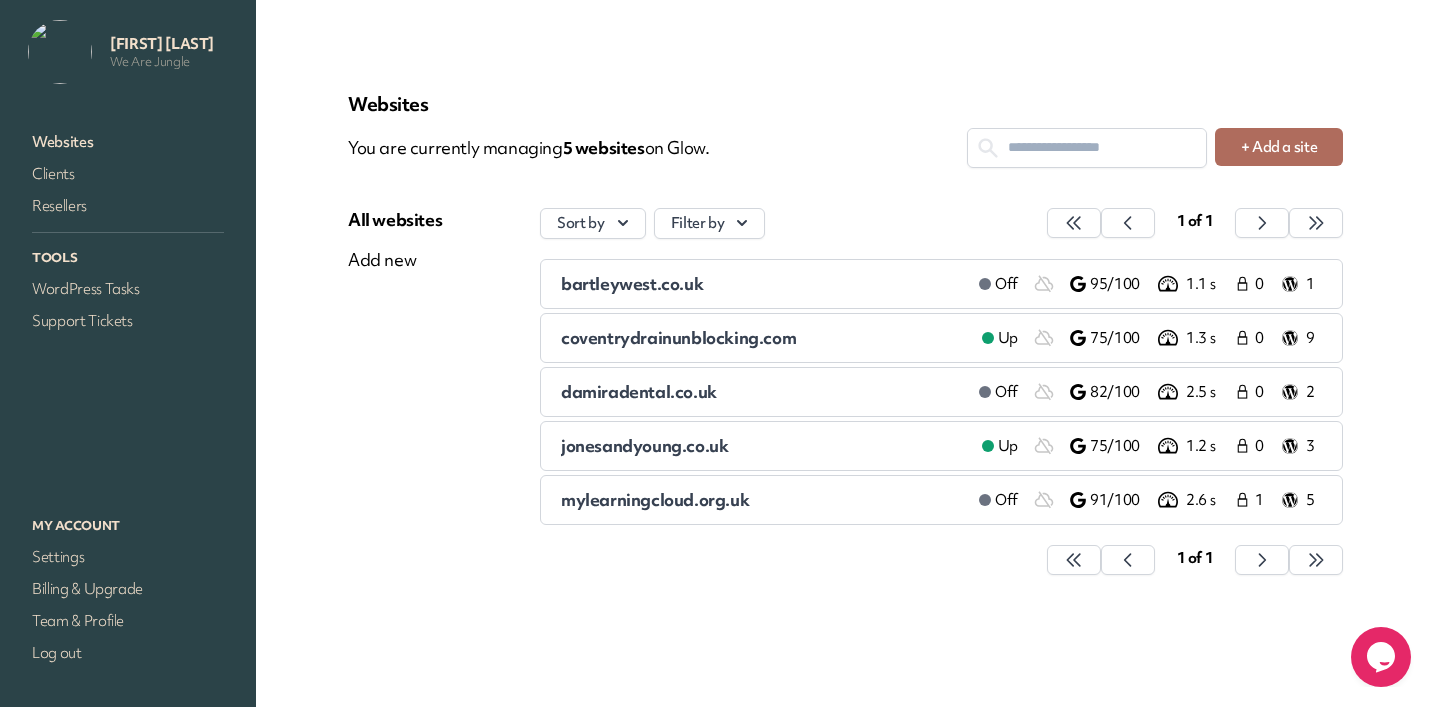 click on "damiradental.co.uk" at bounding box center (639, 391) 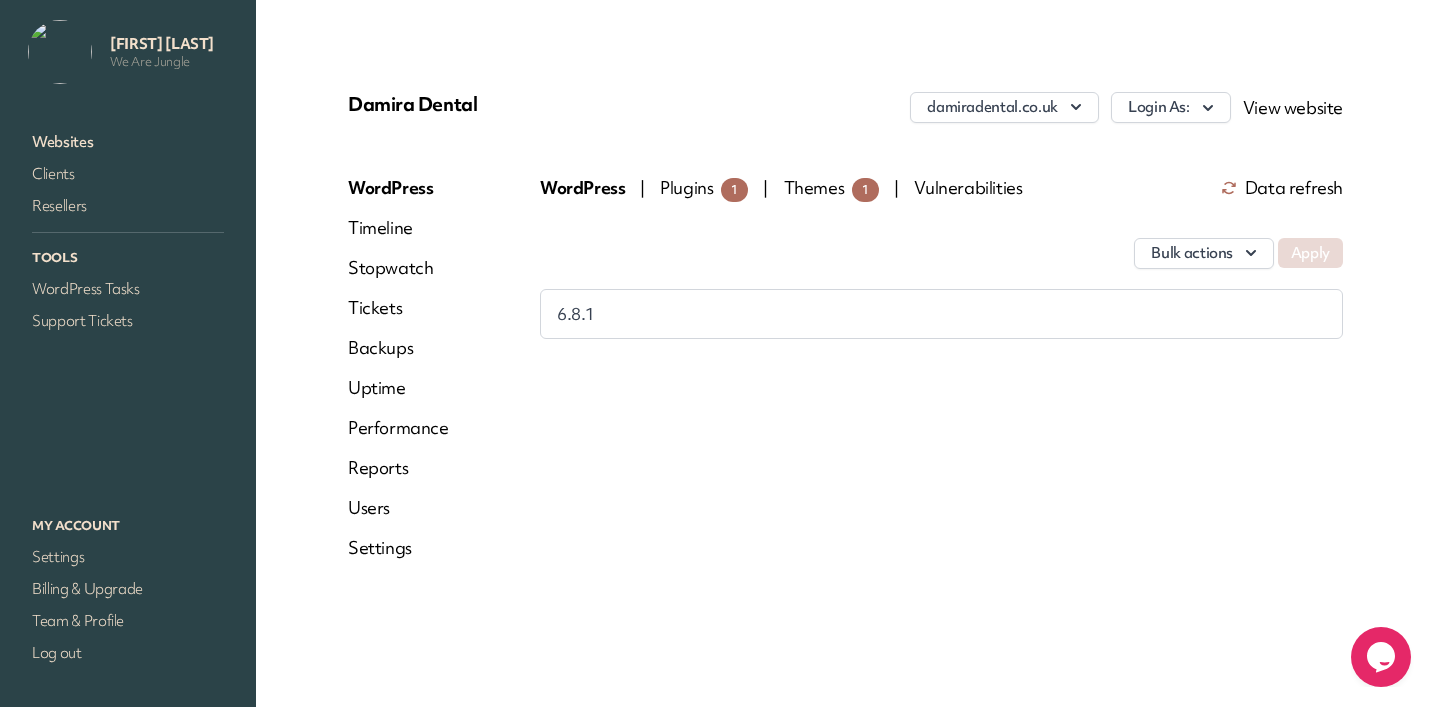 click on "Timeline" at bounding box center (398, 228) 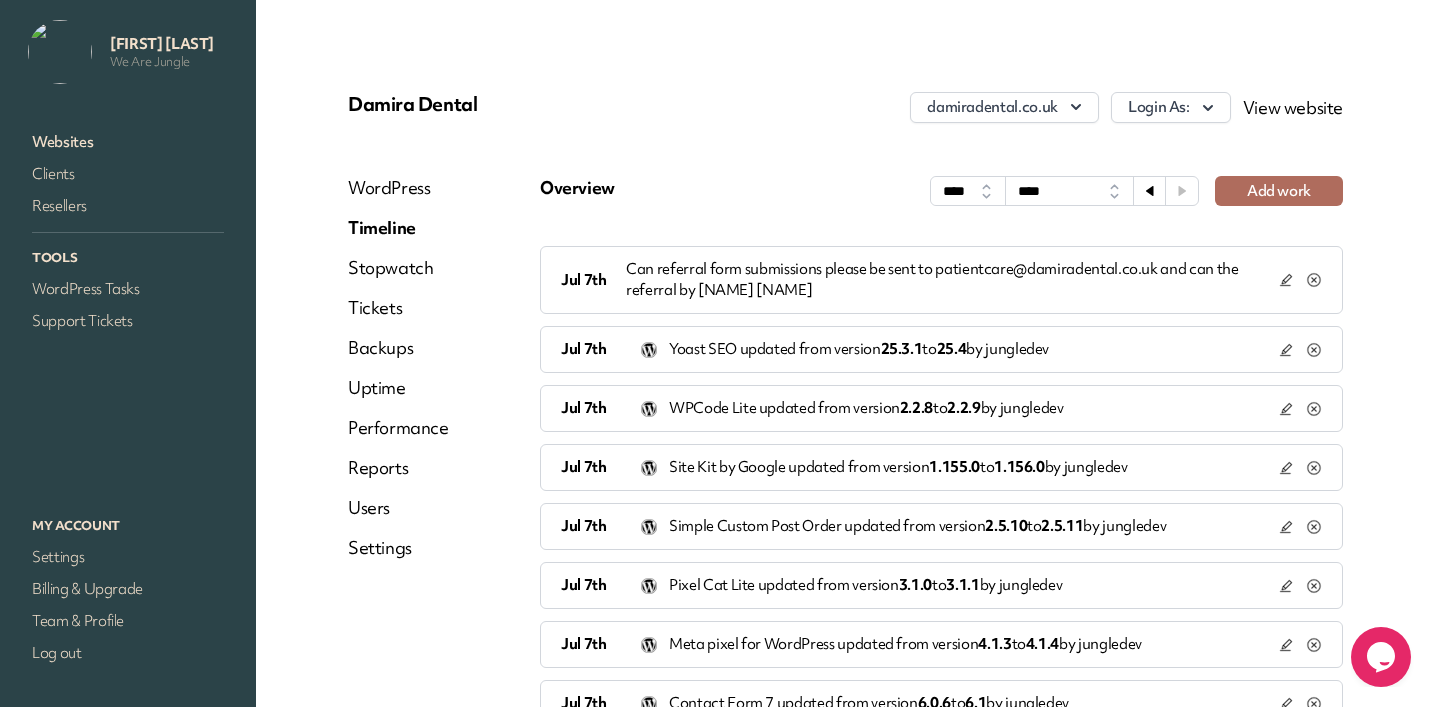 click on "Add work" at bounding box center (1279, 191) 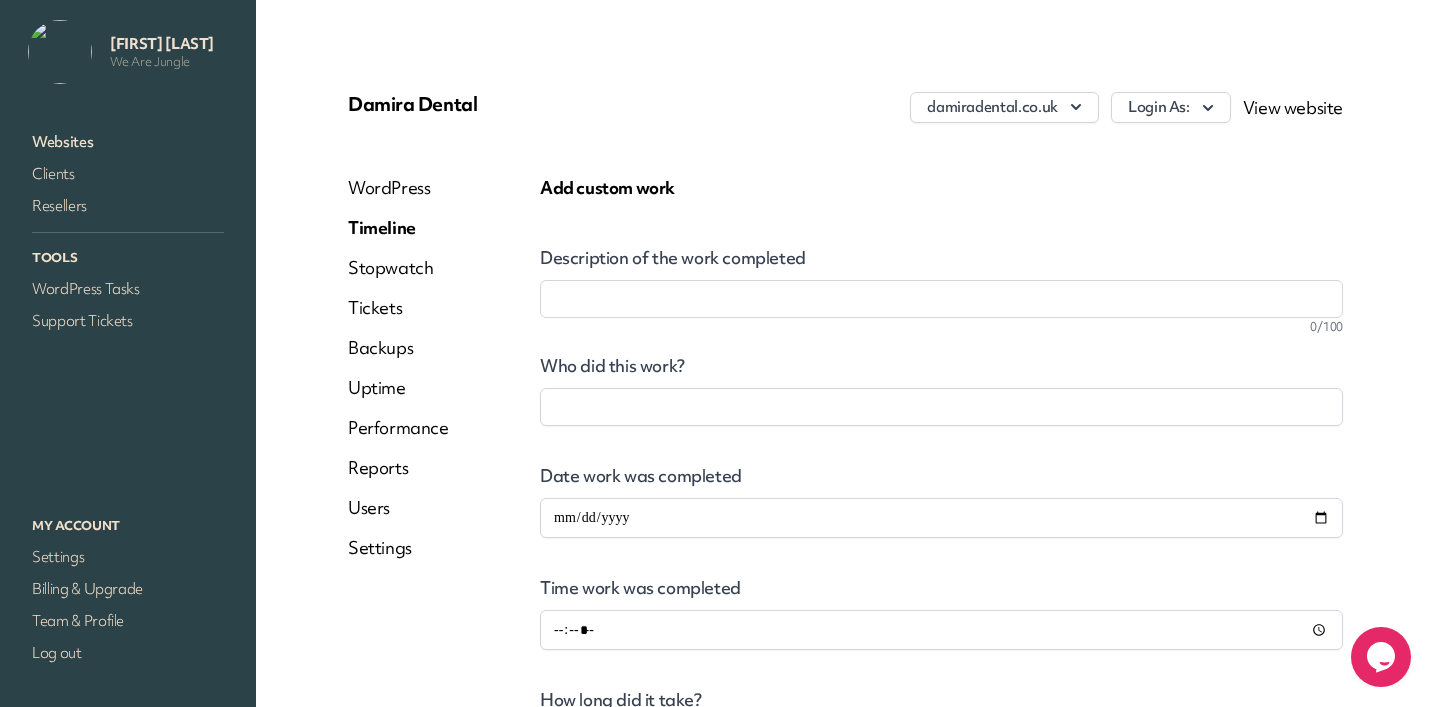 click on "Description of the work completed" at bounding box center [941, 299] 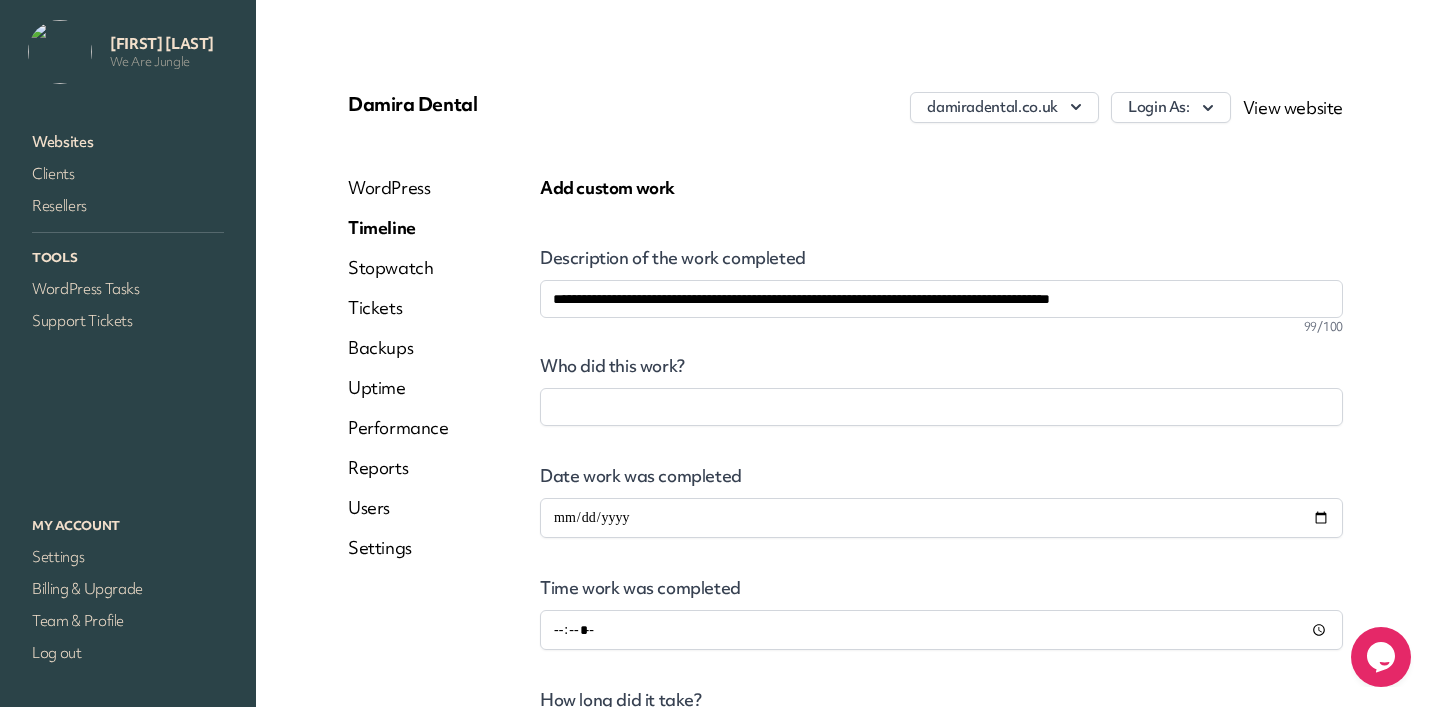 type on "**********" 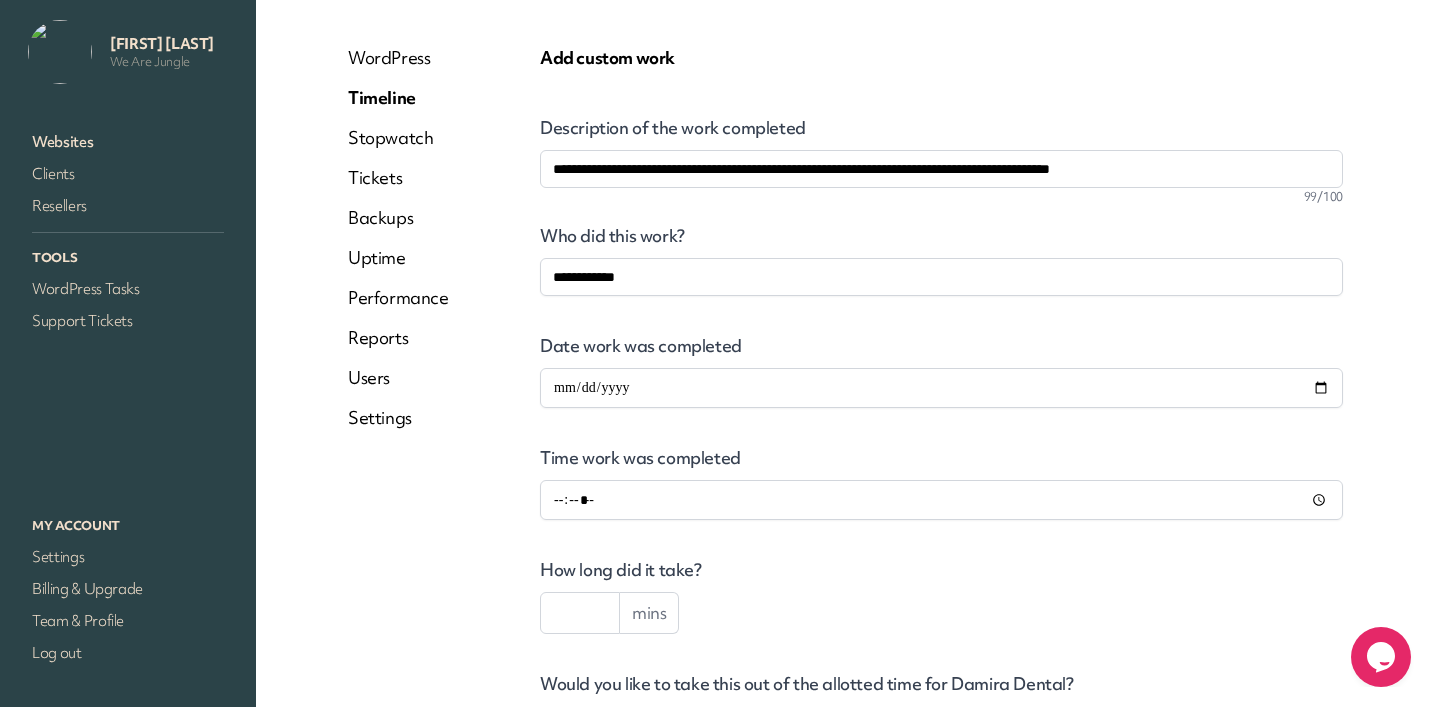 scroll, scrollTop: 164, scrollLeft: 0, axis: vertical 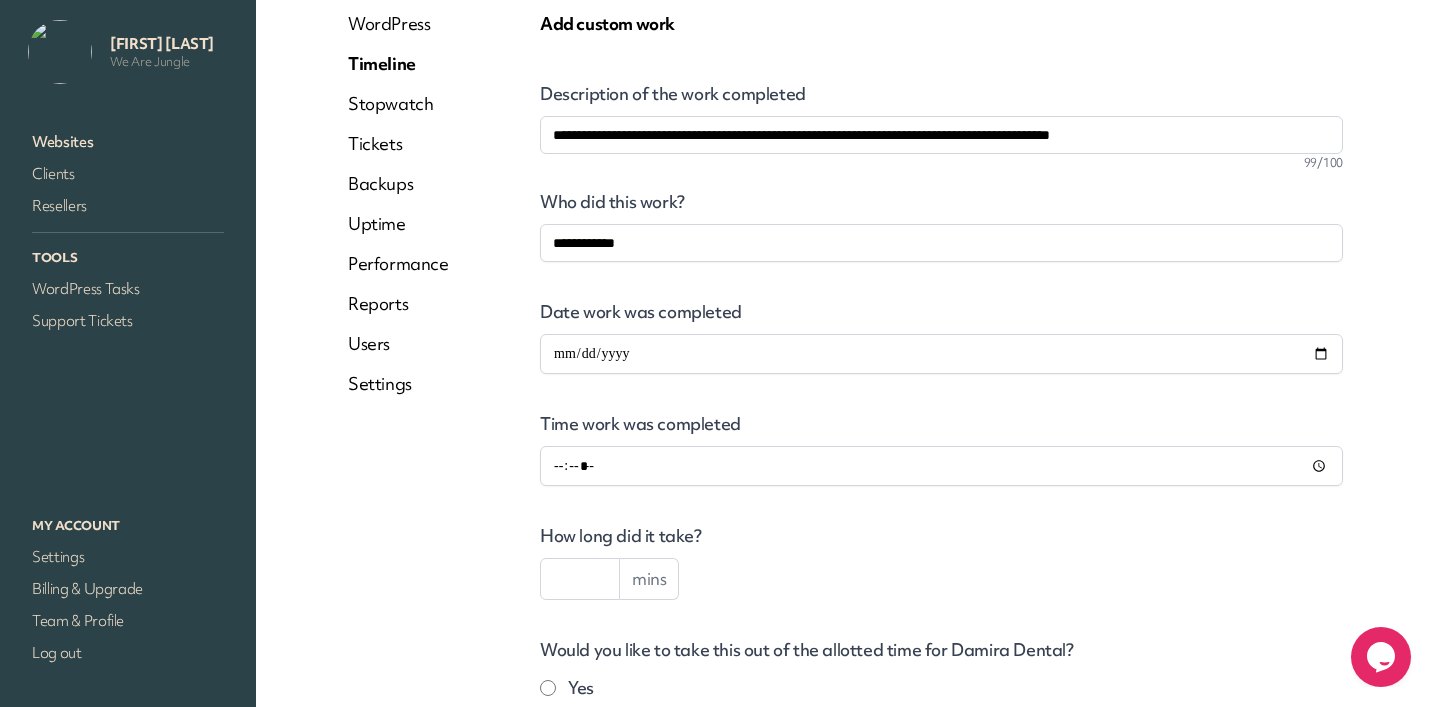 click at bounding box center (580, 579) 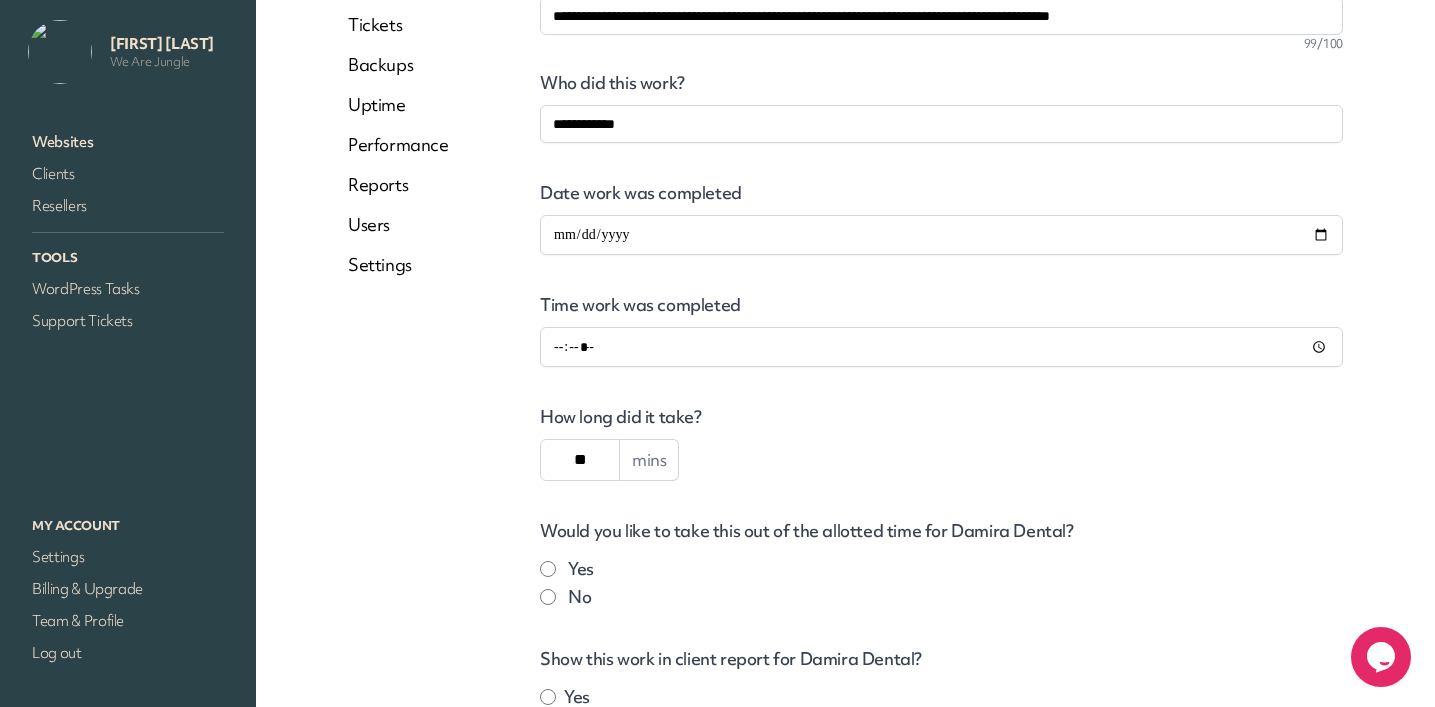 scroll, scrollTop: 340, scrollLeft: 0, axis: vertical 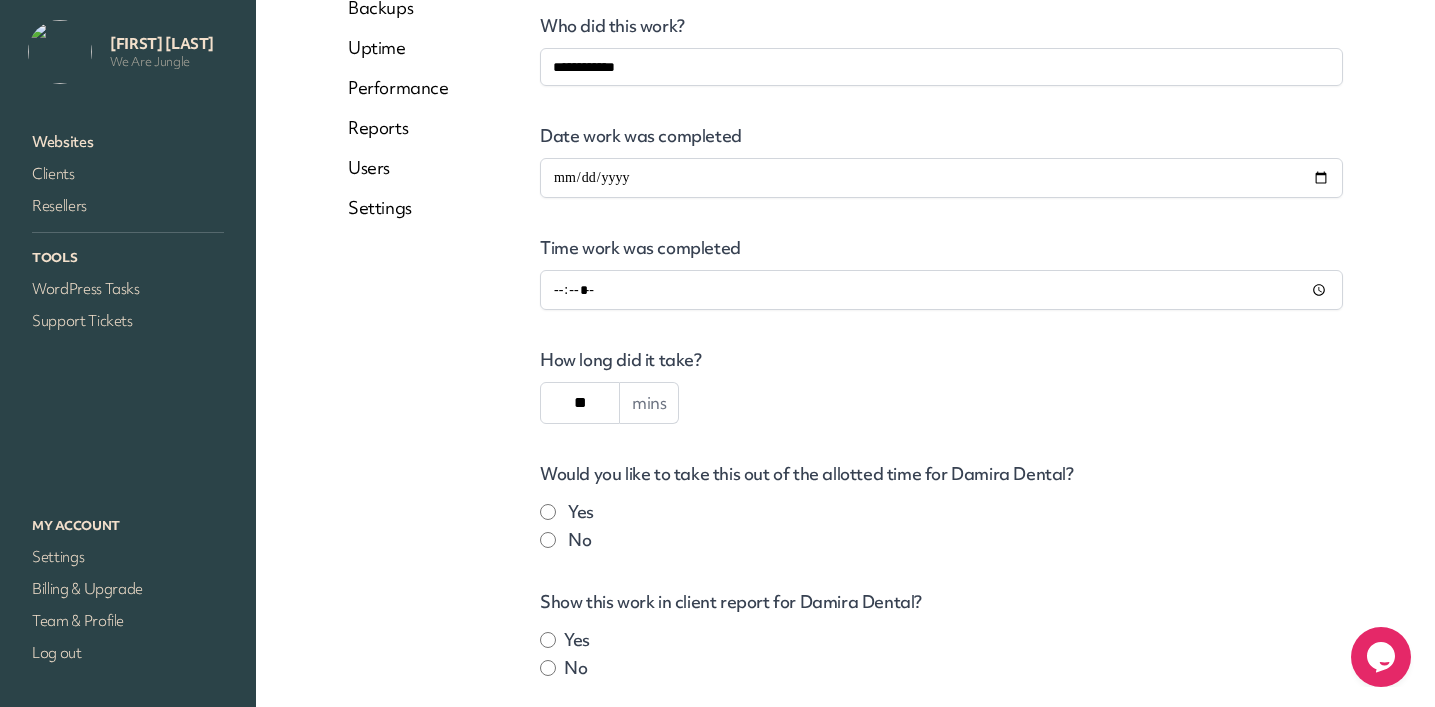 type on "**" 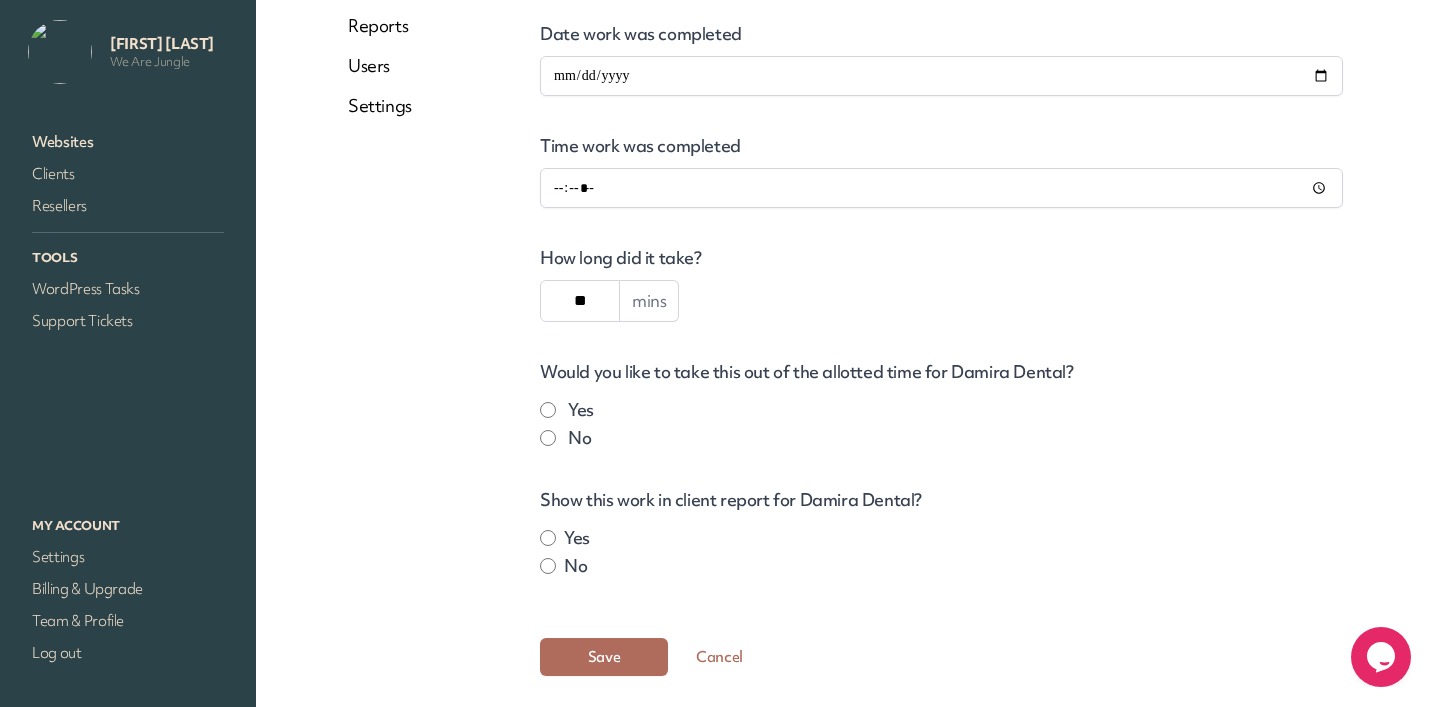 scroll, scrollTop: 467, scrollLeft: 0, axis: vertical 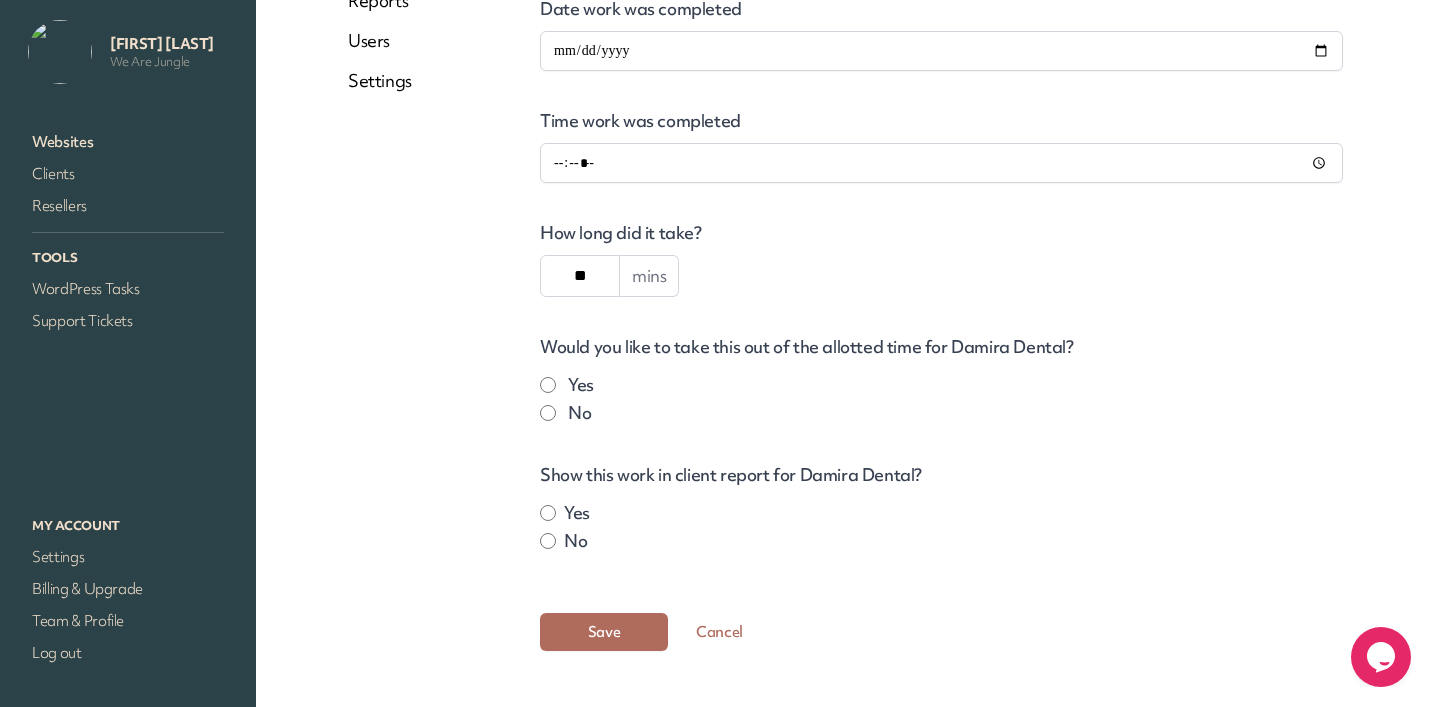 click on "Save" at bounding box center [604, 632] 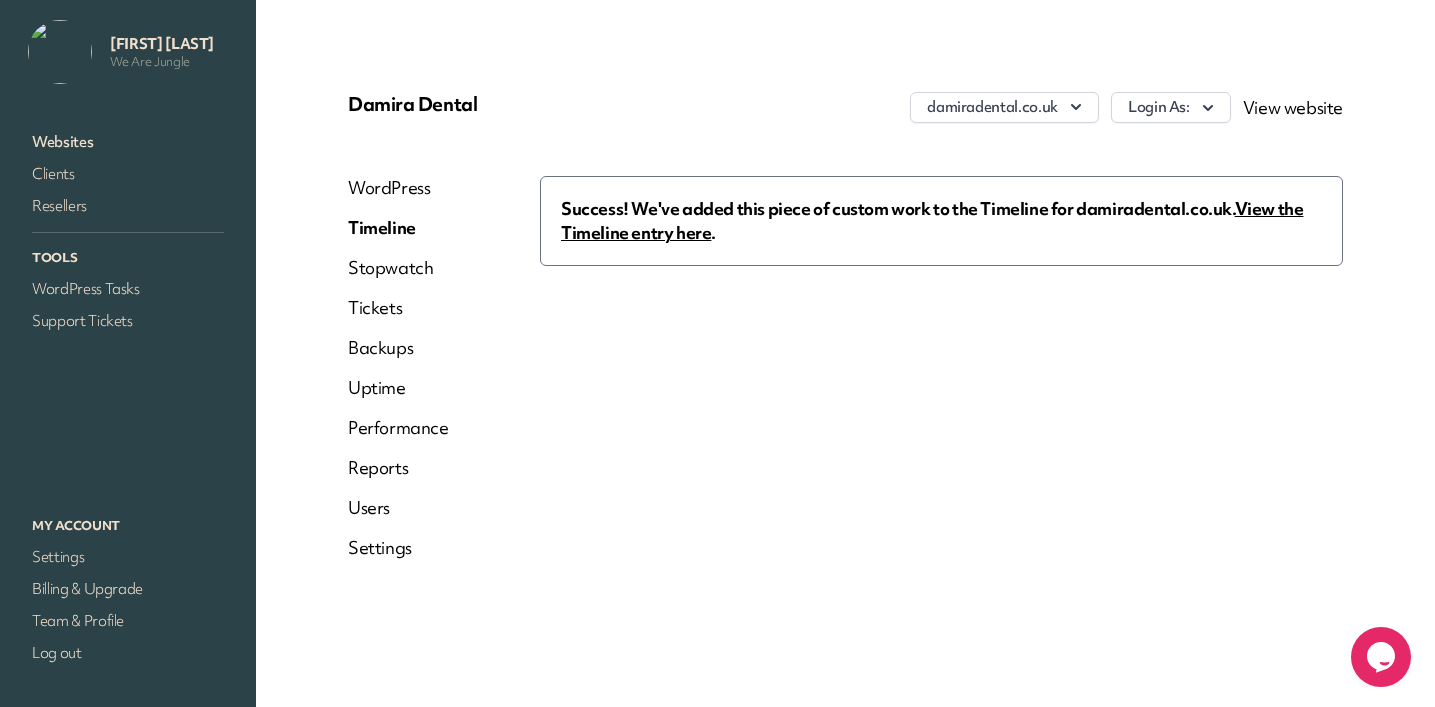 click on "View
the
Timeline entry here" at bounding box center (932, 220) 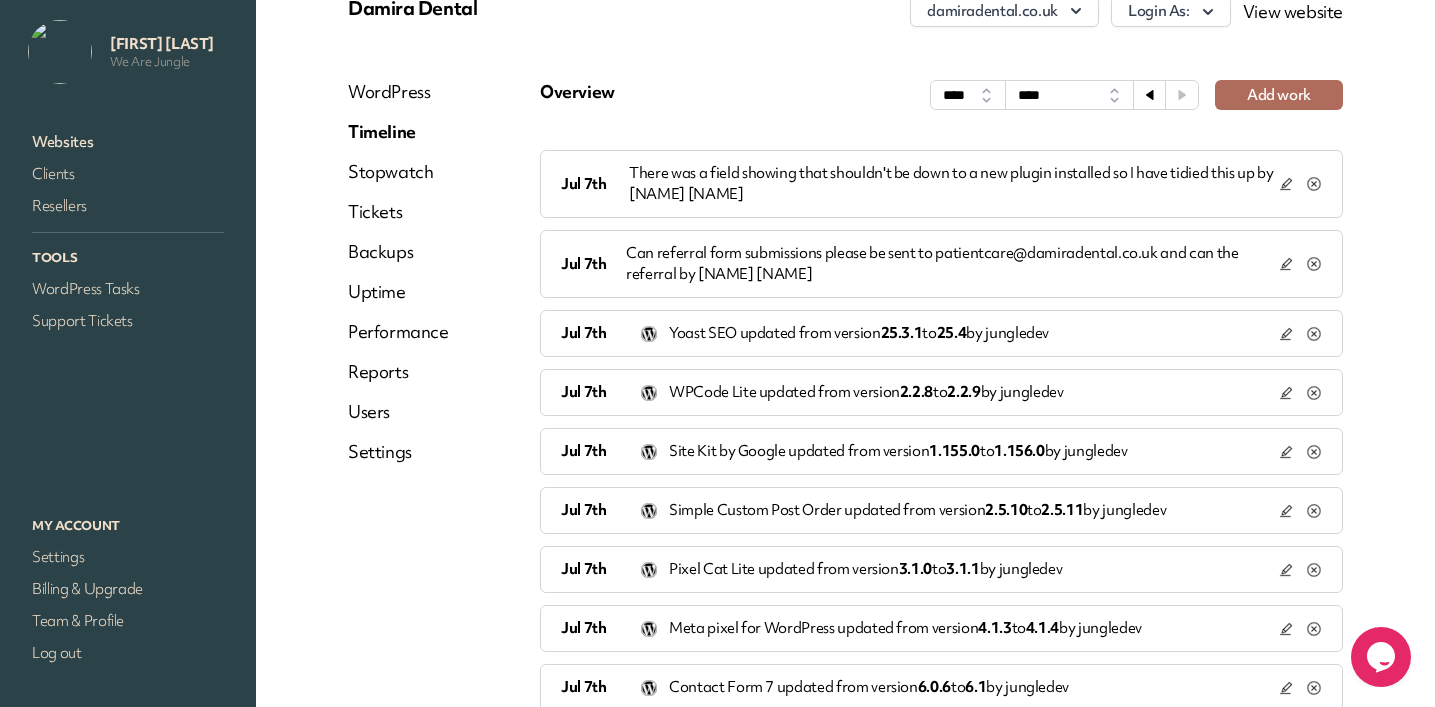 scroll, scrollTop: 107, scrollLeft: 0, axis: vertical 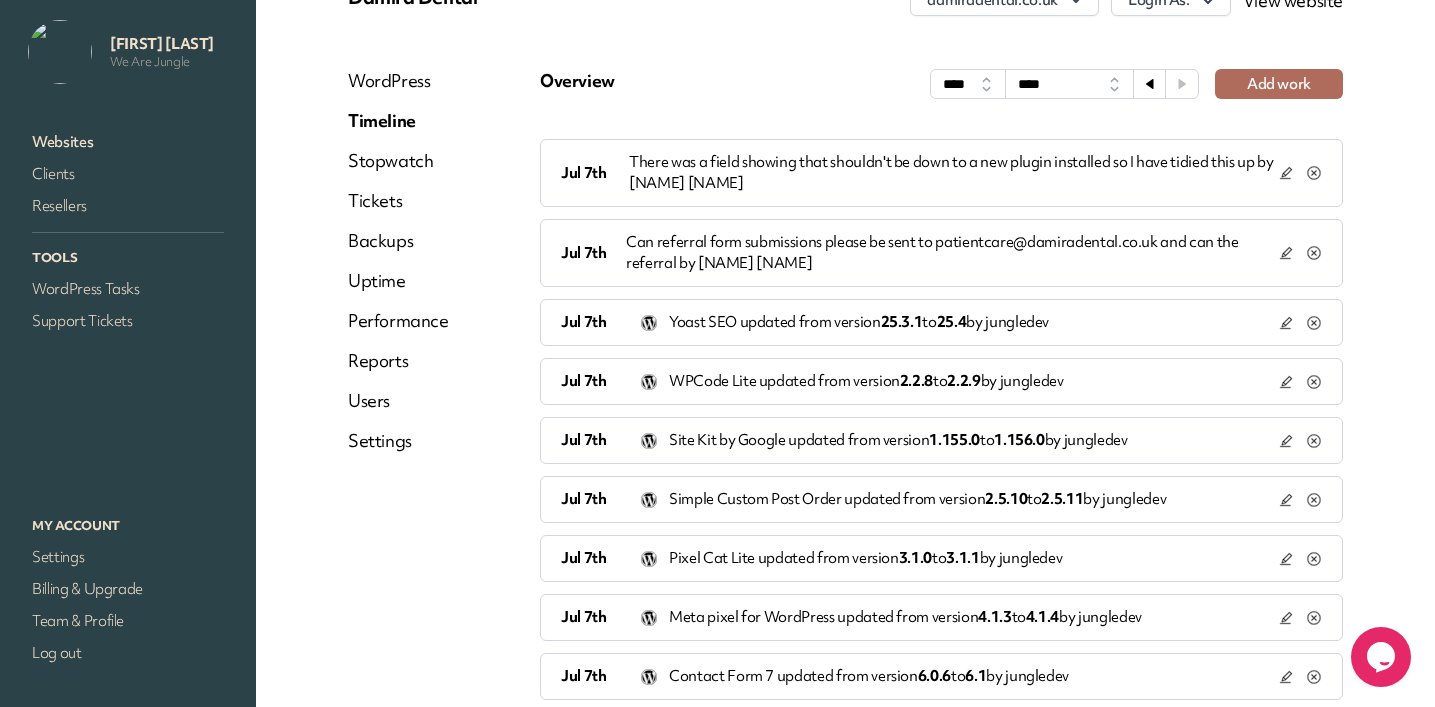 click at bounding box center (1286, 173) 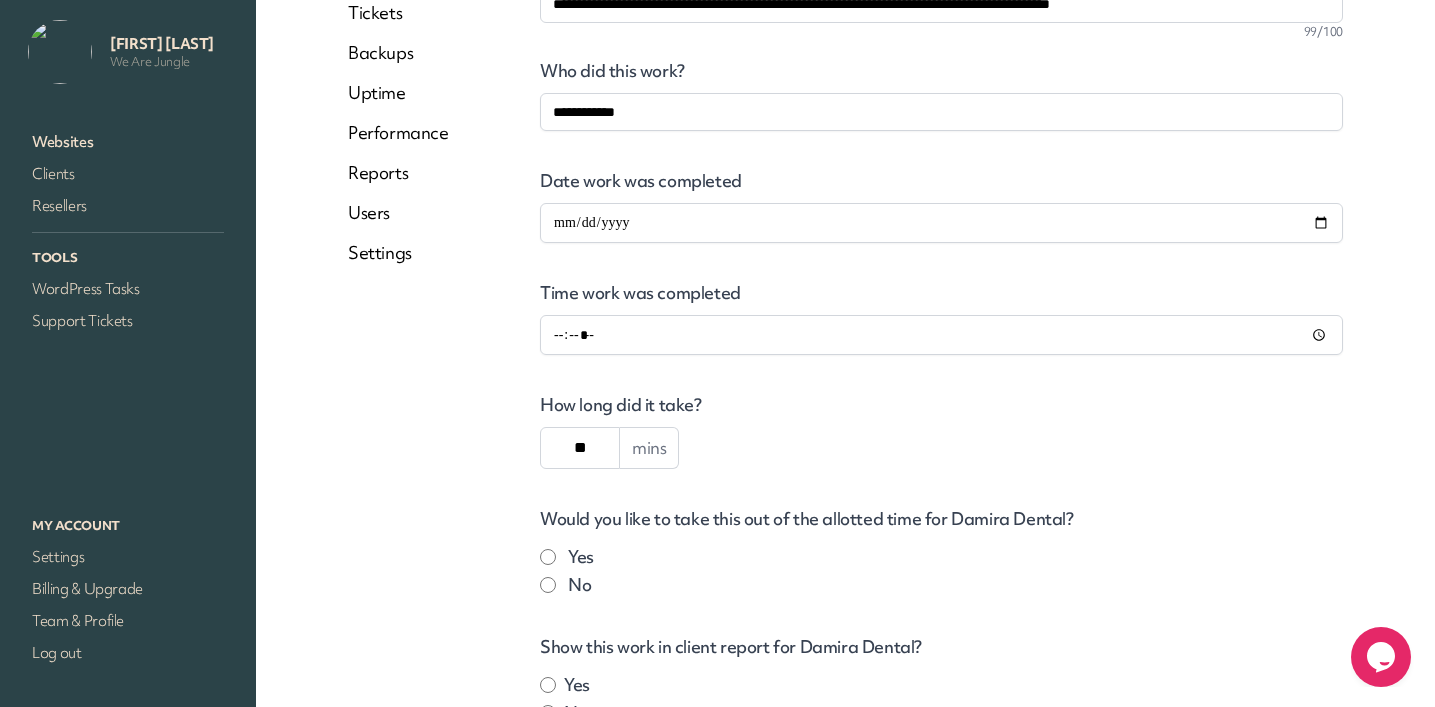 scroll, scrollTop: 297, scrollLeft: 0, axis: vertical 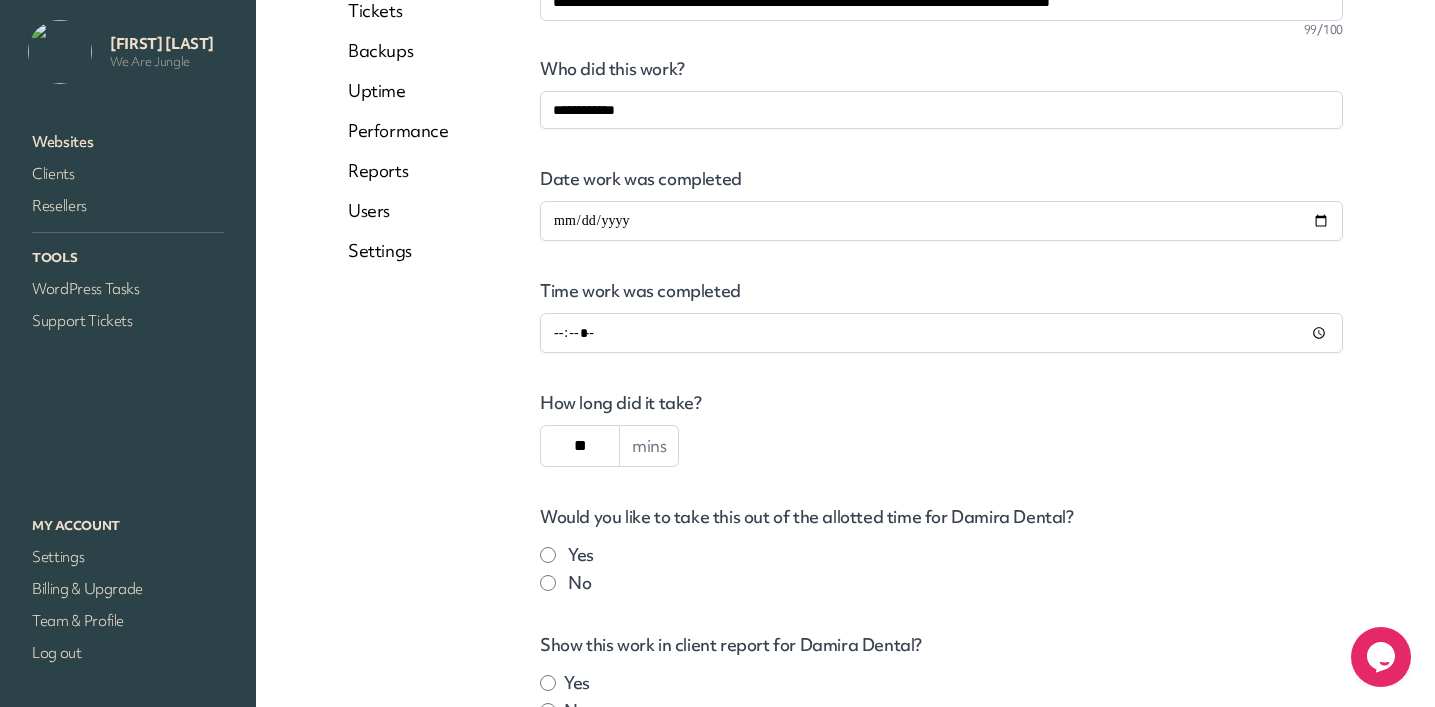click on "**********" at bounding box center (845, 356) 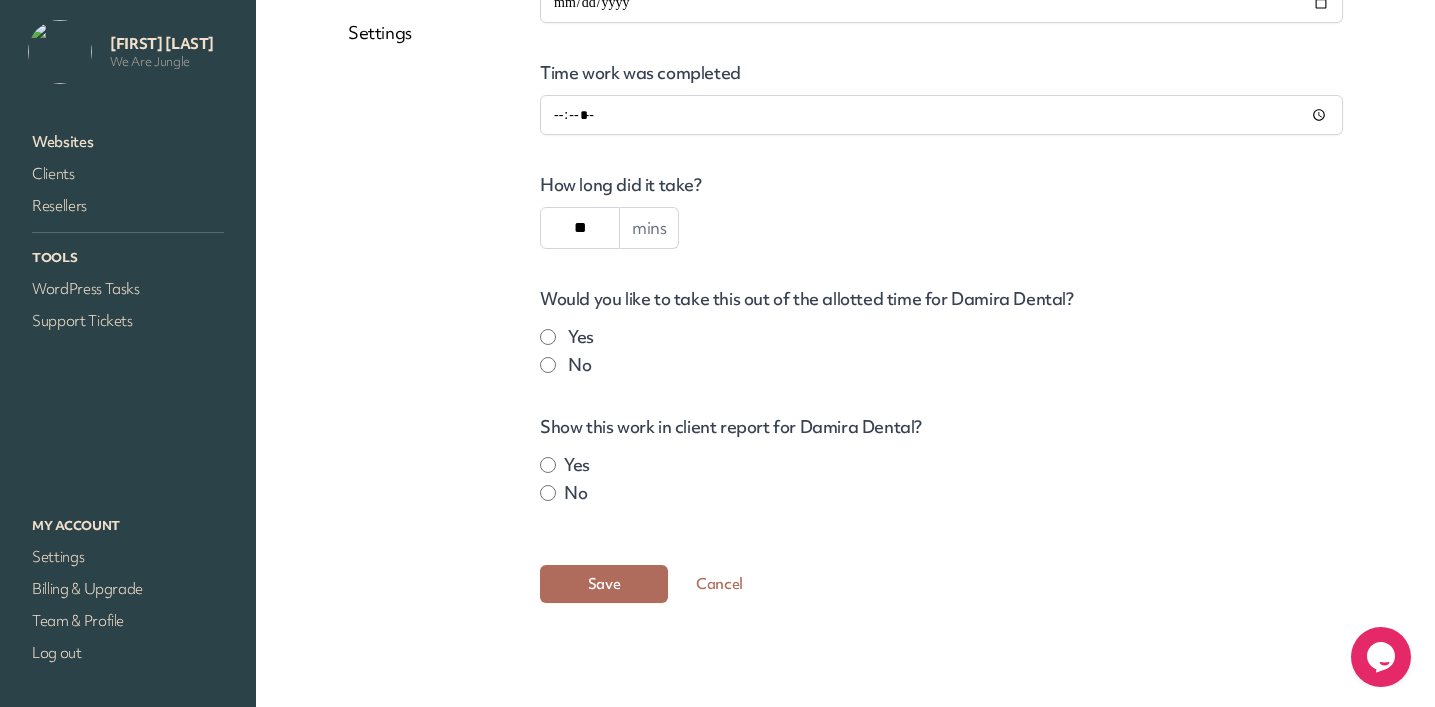 type on "**" 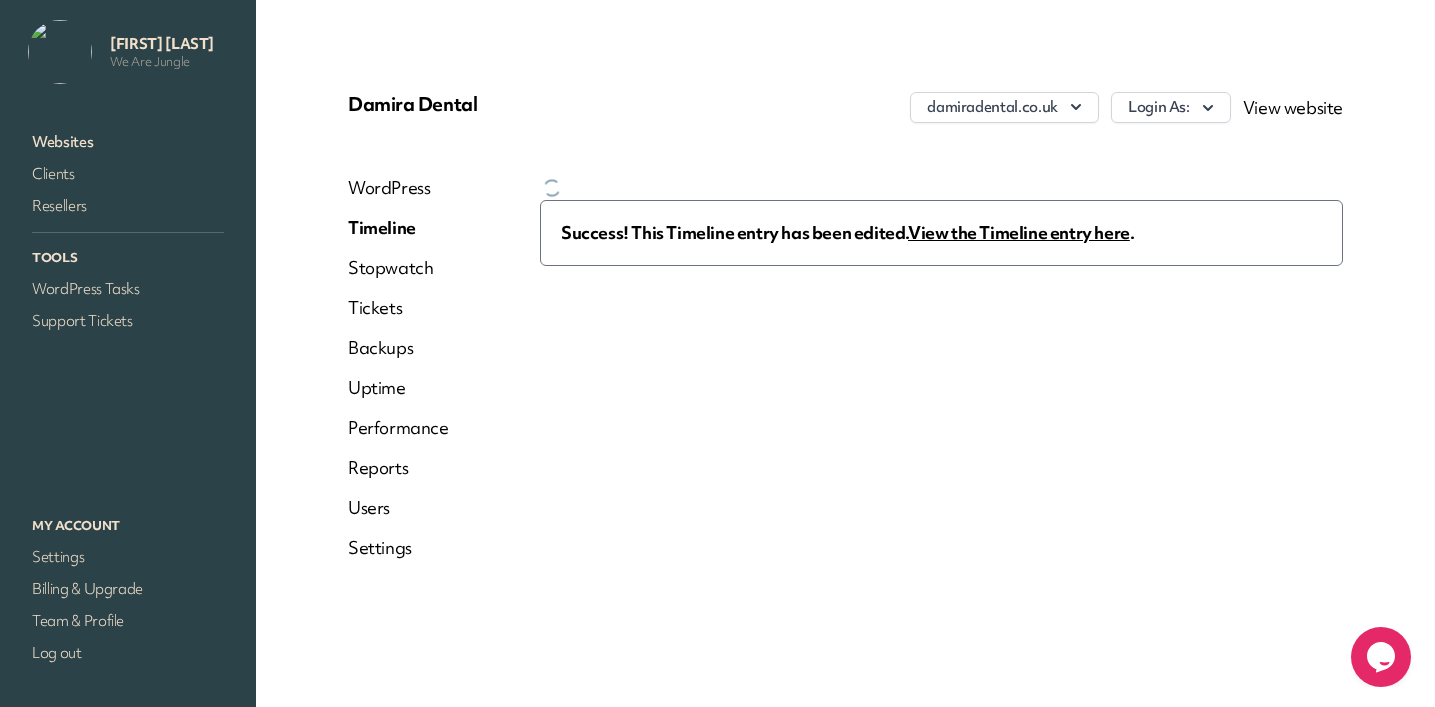 scroll, scrollTop: 0, scrollLeft: 0, axis: both 